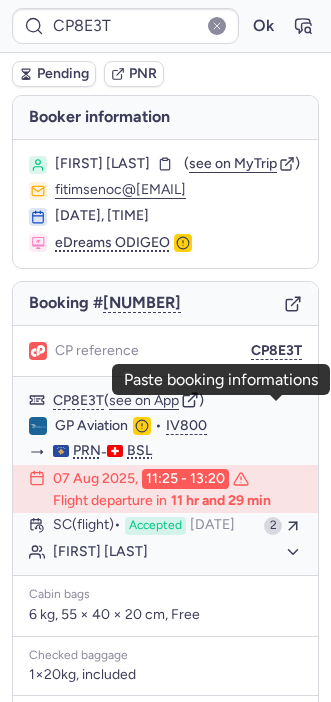scroll, scrollTop: 0, scrollLeft: 0, axis: both 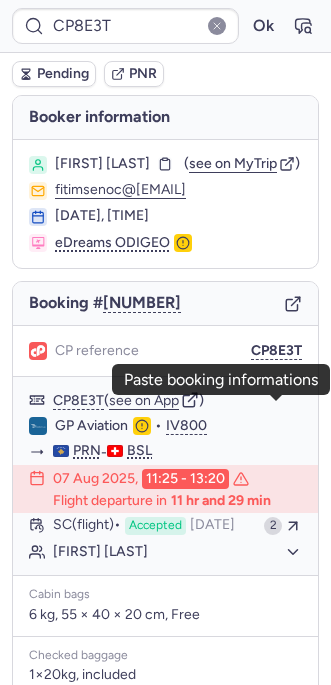 click 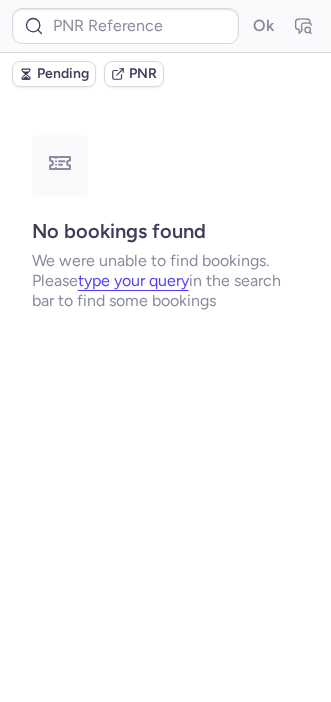 type on "CPBEAT" 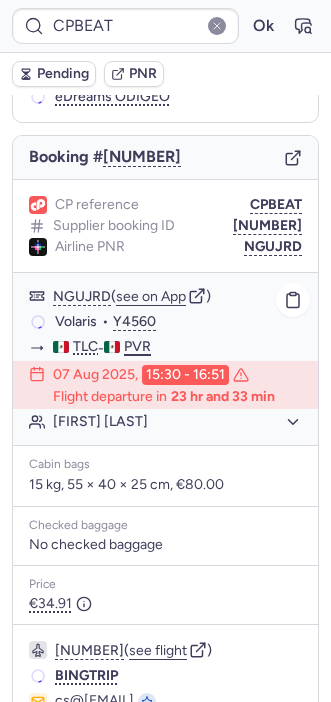 scroll, scrollTop: 295, scrollLeft: 0, axis: vertical 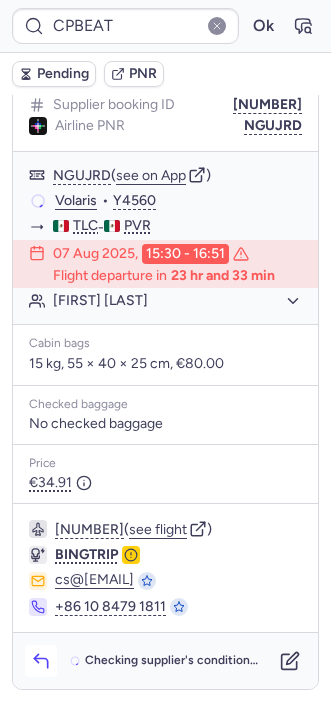 click 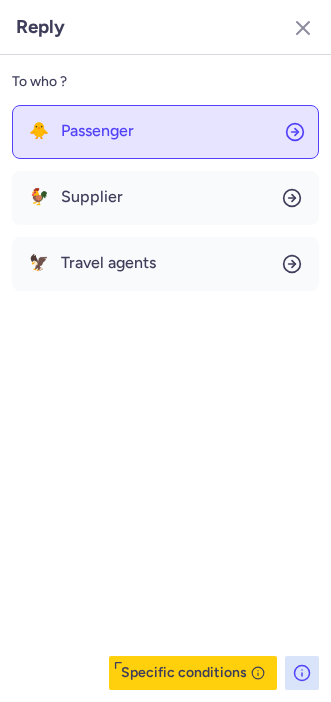 click on "Passenger" at bounding box center (97, 131) 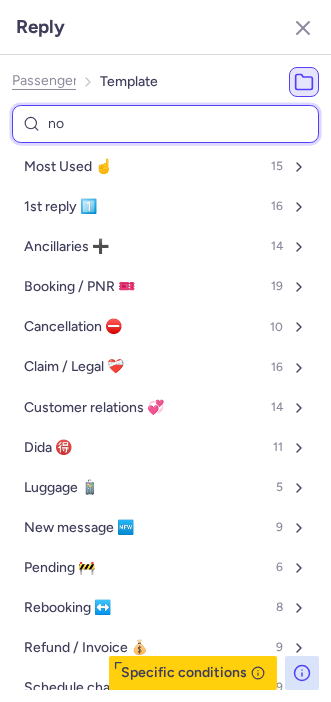 type on "non" 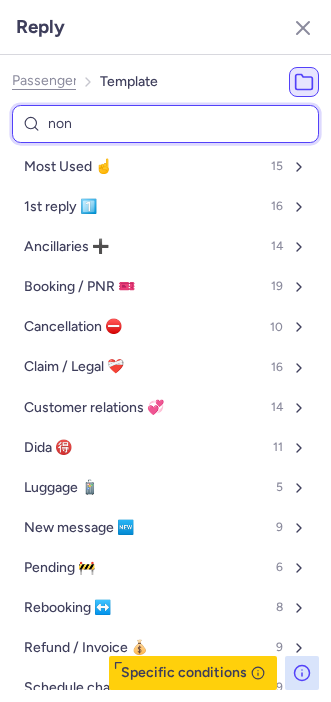 select on "en" 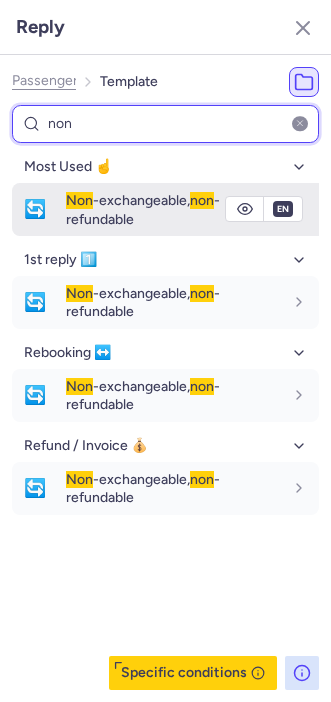 type on "non" 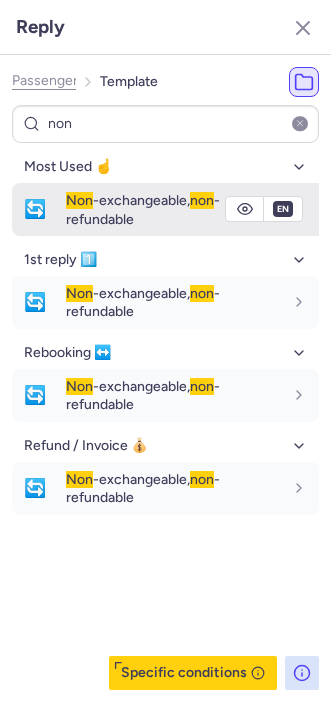 click on "Non -exchangeable,  non -refundable" at bounding box center [143, 209] 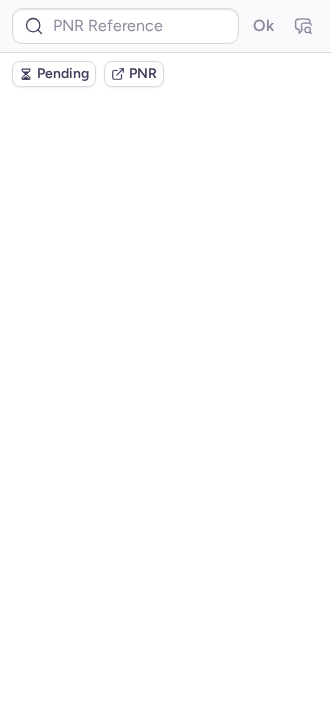 scroll, scrollTop: 0, scrollLeft: 0, axis: both 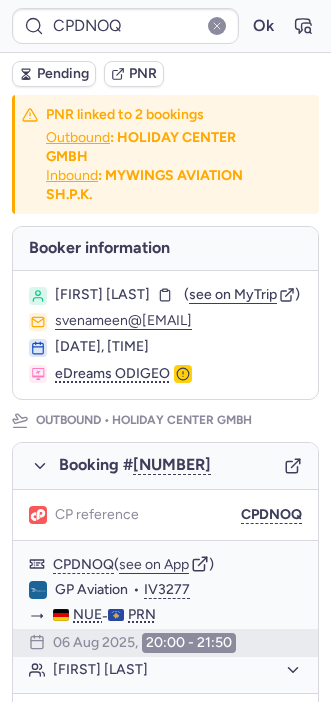 type on "CPYXBA" 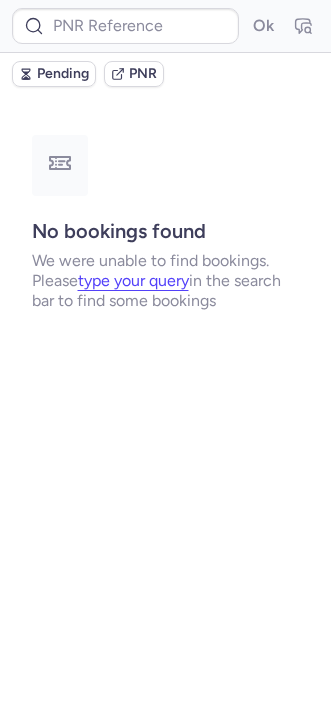 type on "CP3GSP" 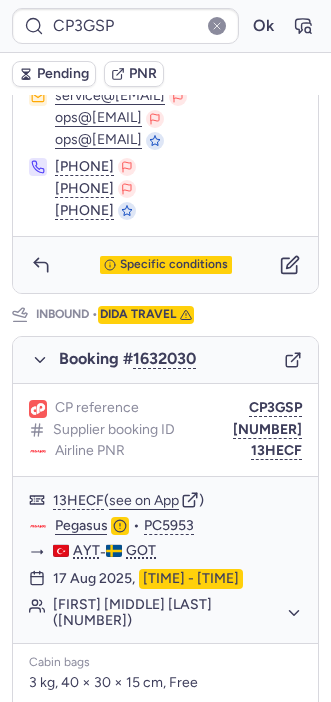 scroll, scrollTop: 863, scrollLeft: 0, axis: vertical 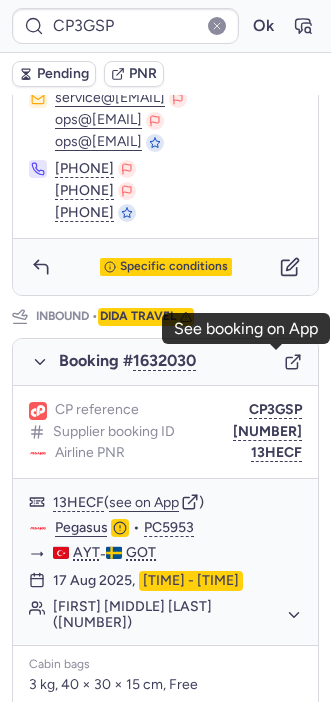 click 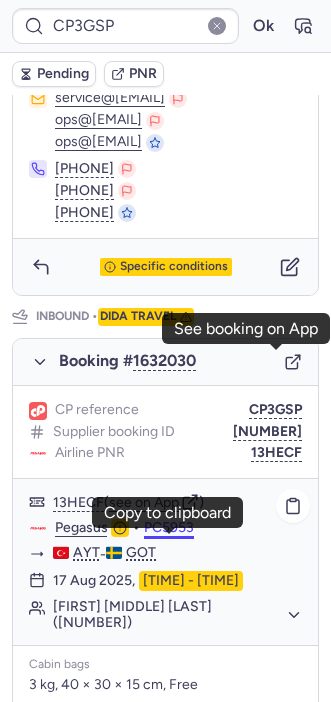 scroll, scrollTop: 1196, scrollLeft: 0, axis: vertical 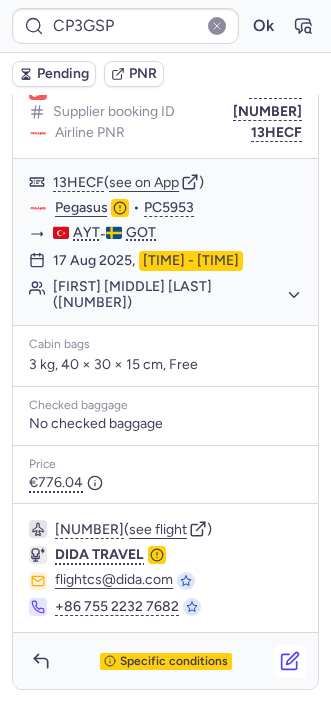 click 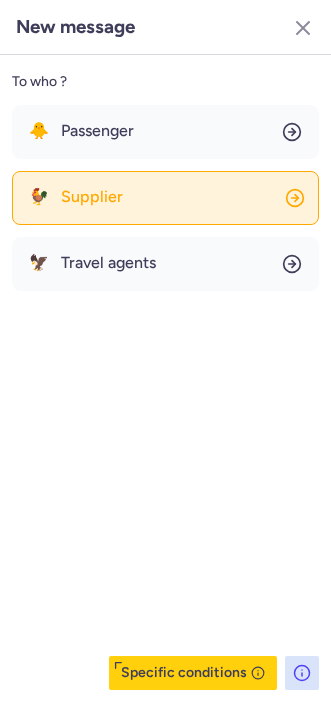 click on "Supplier" at bounding box center (92, 197) 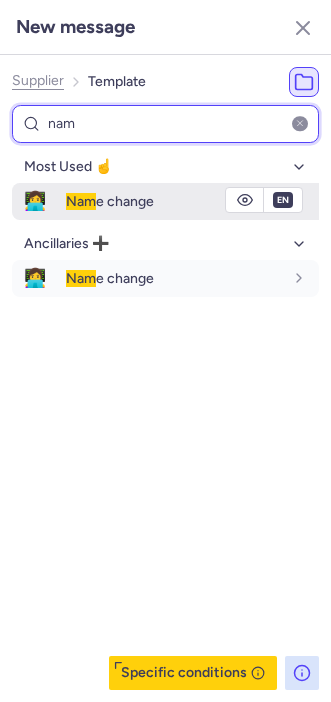 type on "nam" 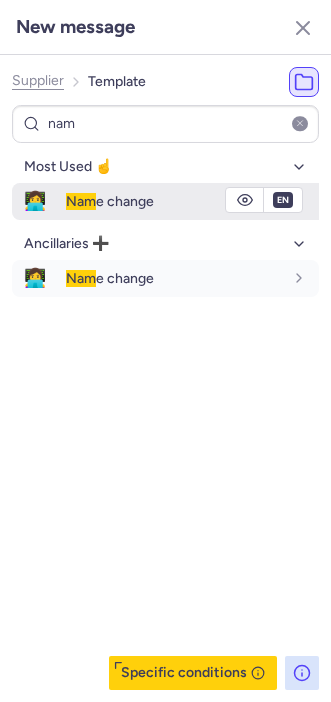 click on "Nam" at bounding box center (81, 201) 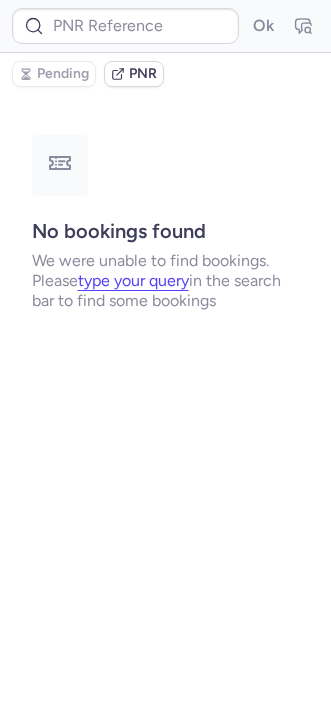 scroll, scrollTop: 0, scrollLeft: 0, axis: both 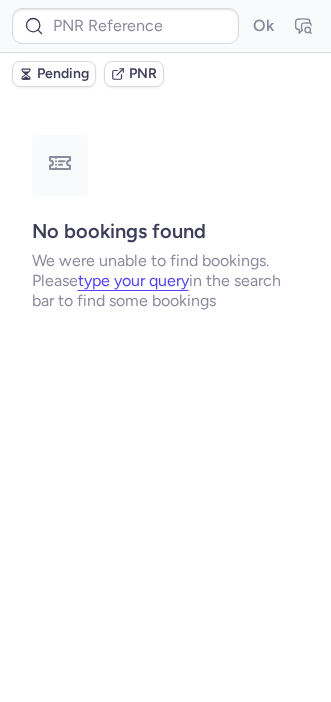type on "CP3GSP" 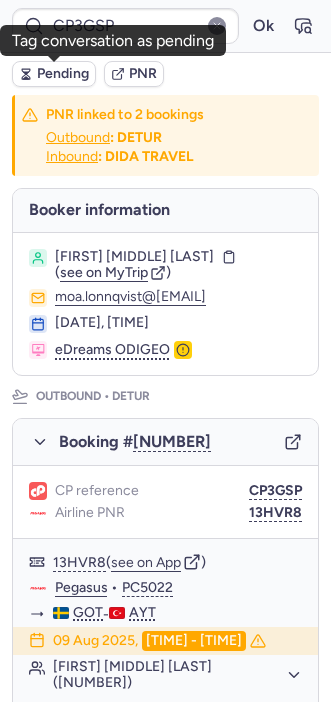 click on "Pending" at bounding box center [63, 74] 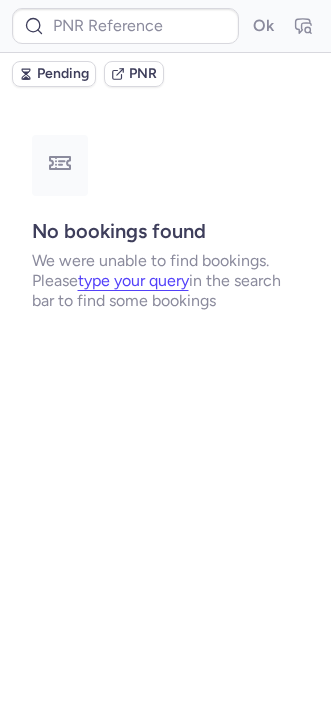 type on "CPJL42" 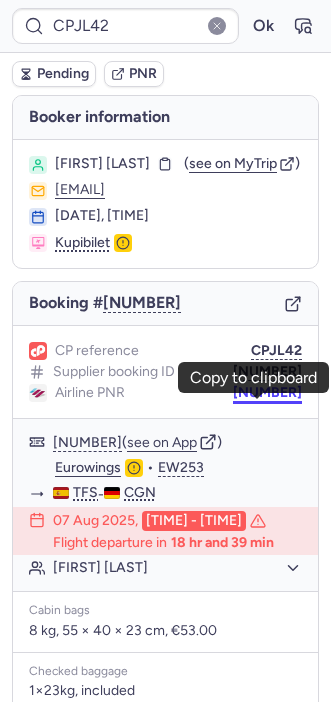 click on "[NUMBER]" at bounding box center (267, 393) 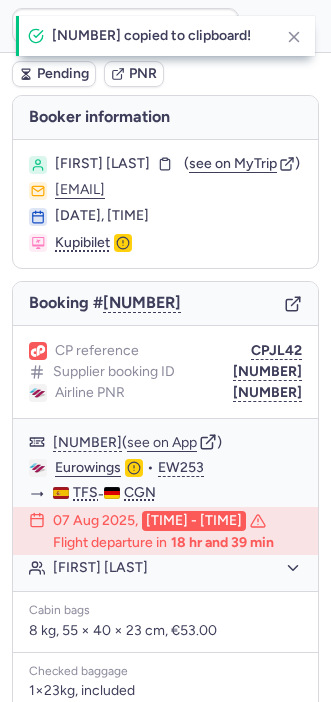 type on "CPJL42" 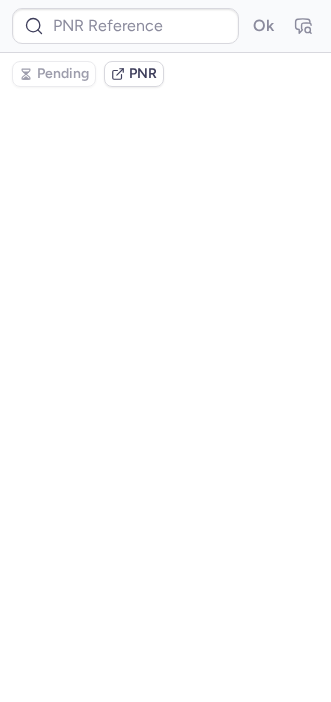 type on "[NUMBER]" 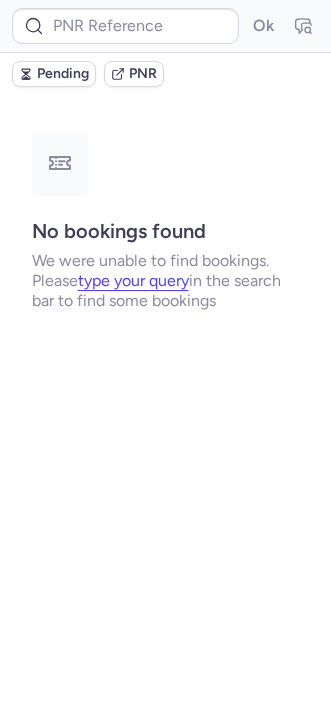 type on "CPJL42" 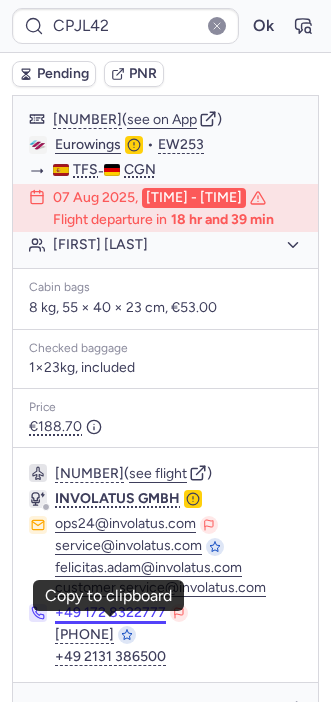 scroll, scrollTop: 384, scrollLeft: 0, axis: vertical 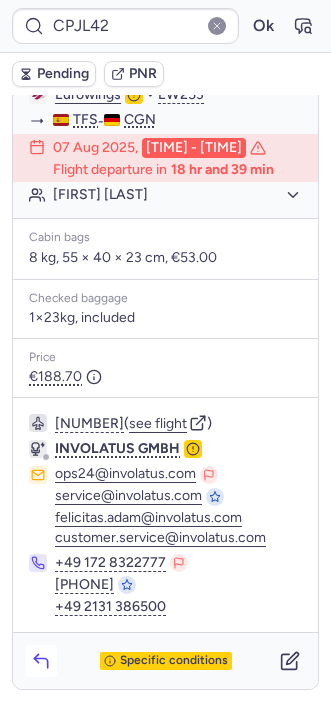 click 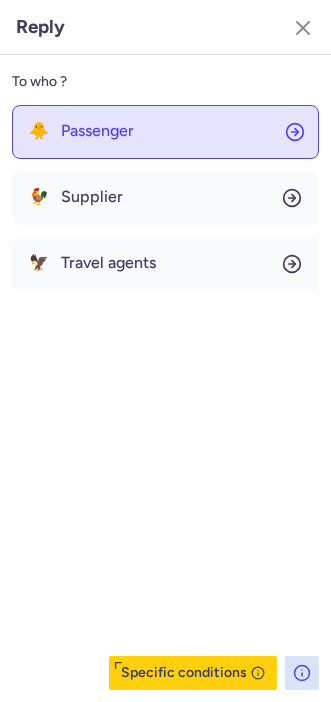 click on "Passenger" at bounding box center [97, 131] 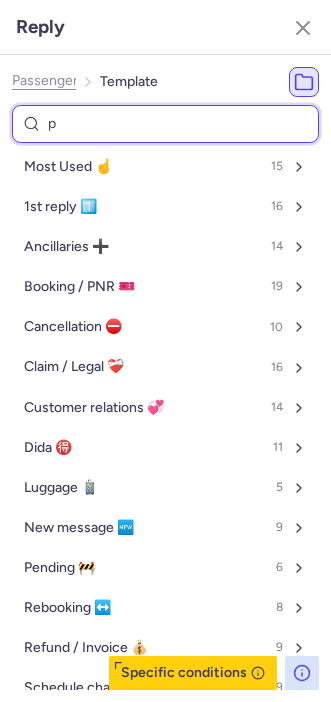 type on "pe" 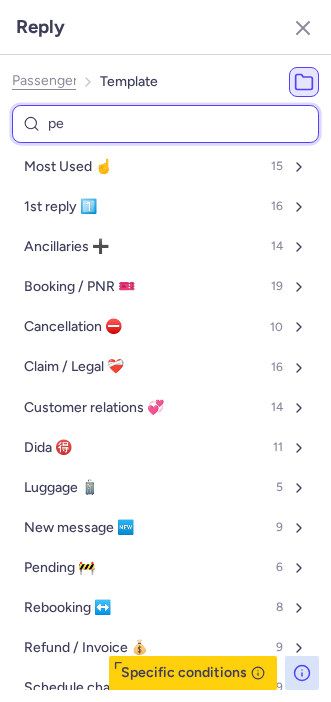 select on "en" 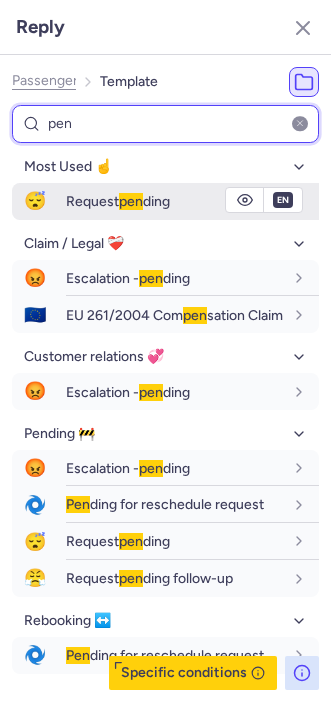 type on "pe" 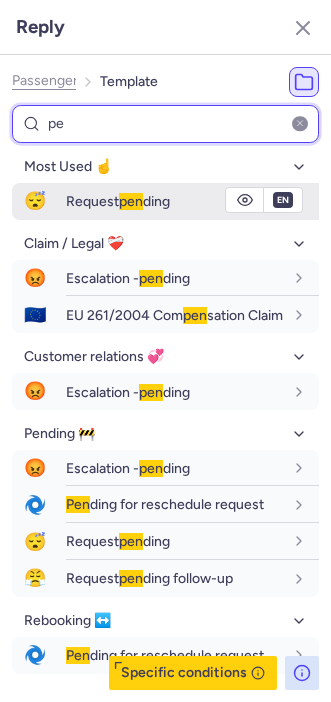 select on "en" 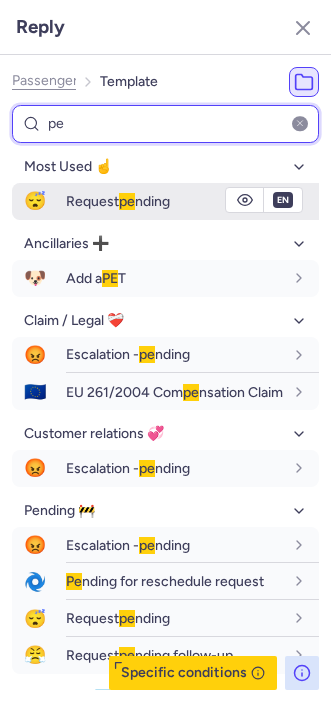 type on "p" 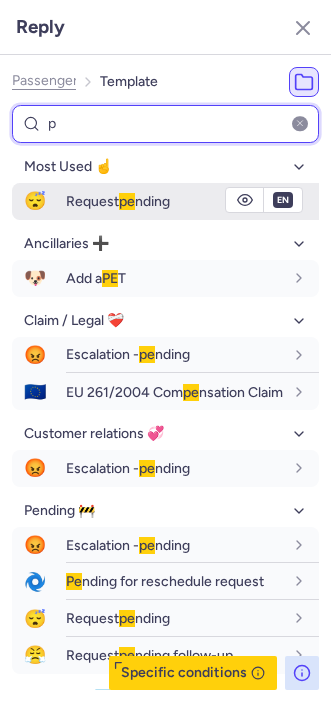 select on "en" 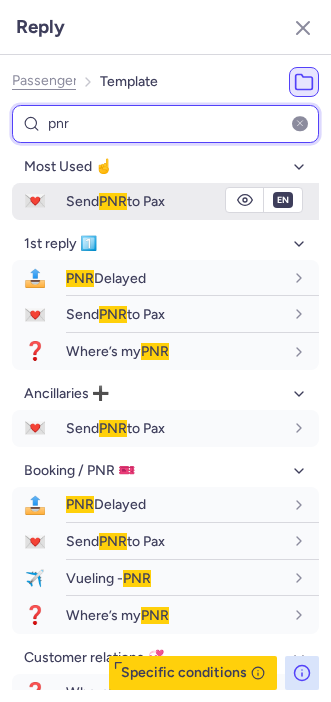 type on "pnr" 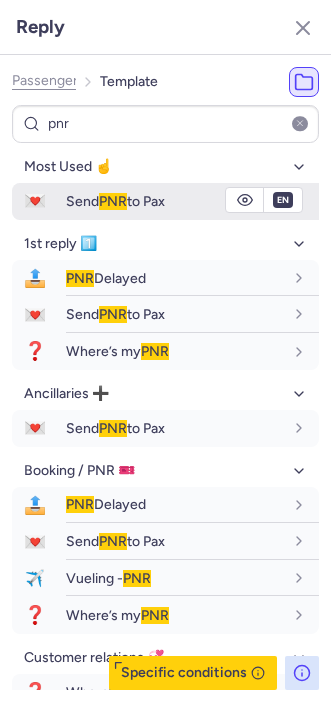 click on "Send  PNR  to Pax" at bounding box center (192, 201) 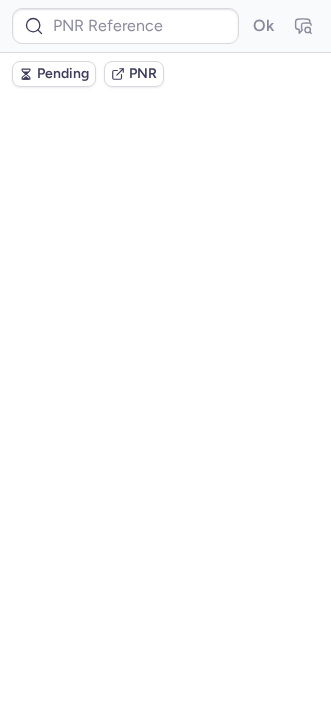 scroll, scrollTop: 0, scrollLeft: 0, axis: both 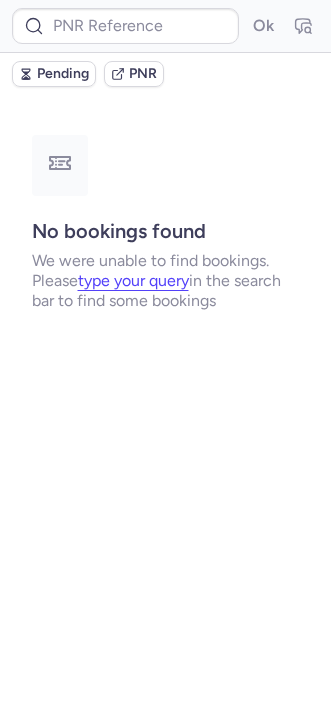 type on "CPXKZR" 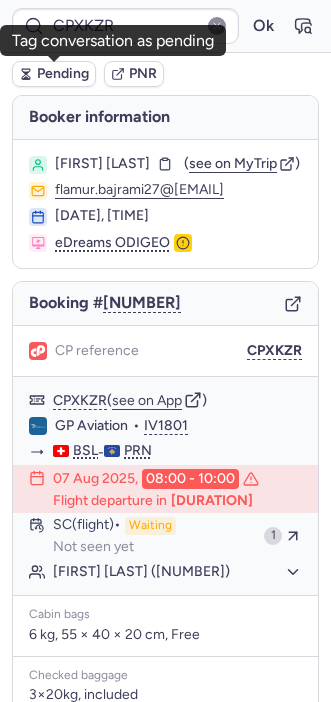 click on "Pending" at bounding box center (63, 74) 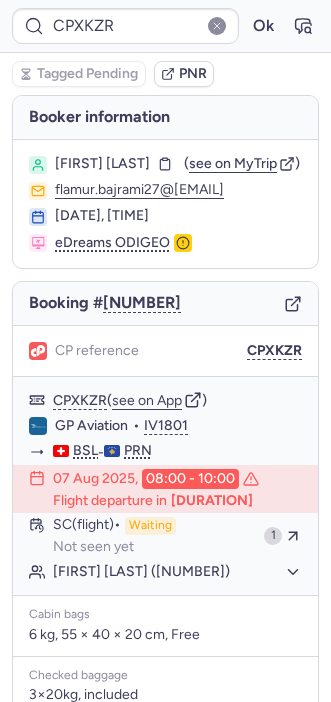 type 